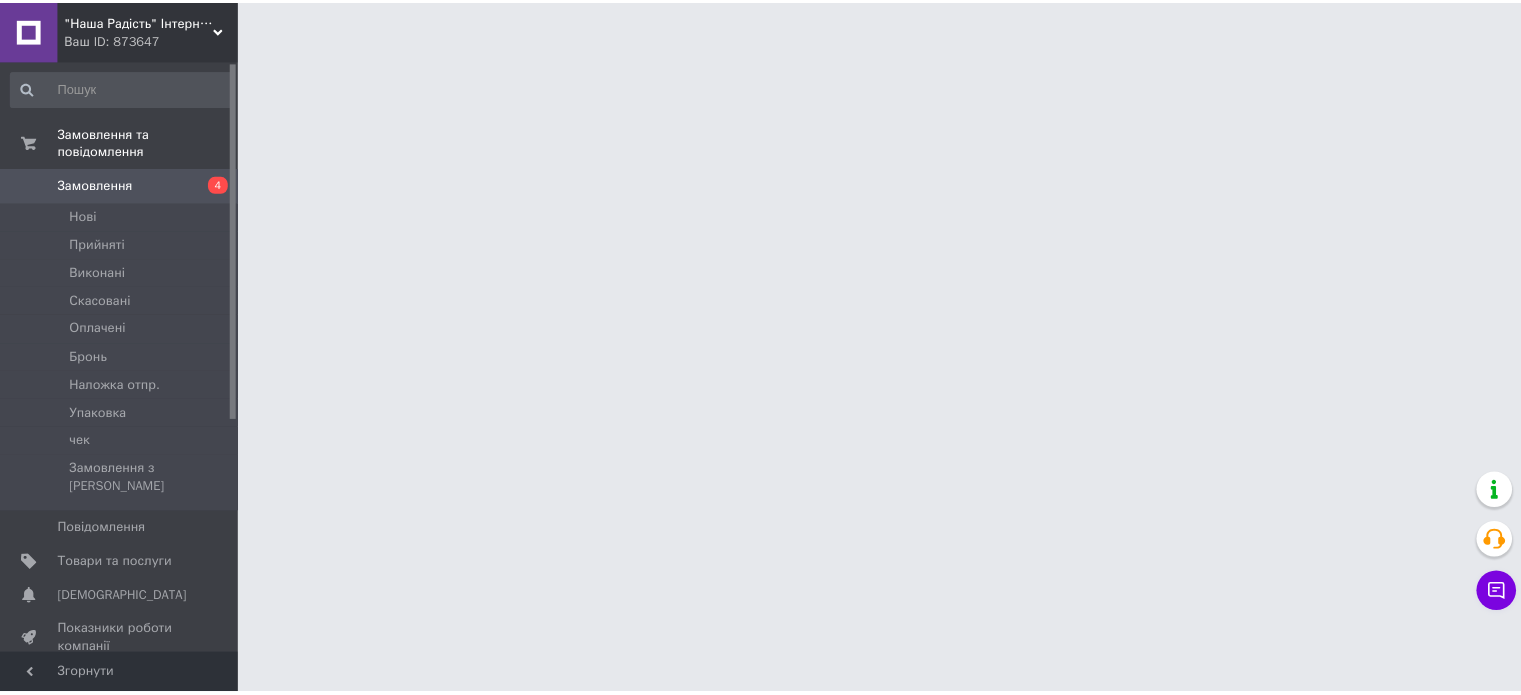 scroll, scrollTop: 0, scrollLeft: 0, axis: both 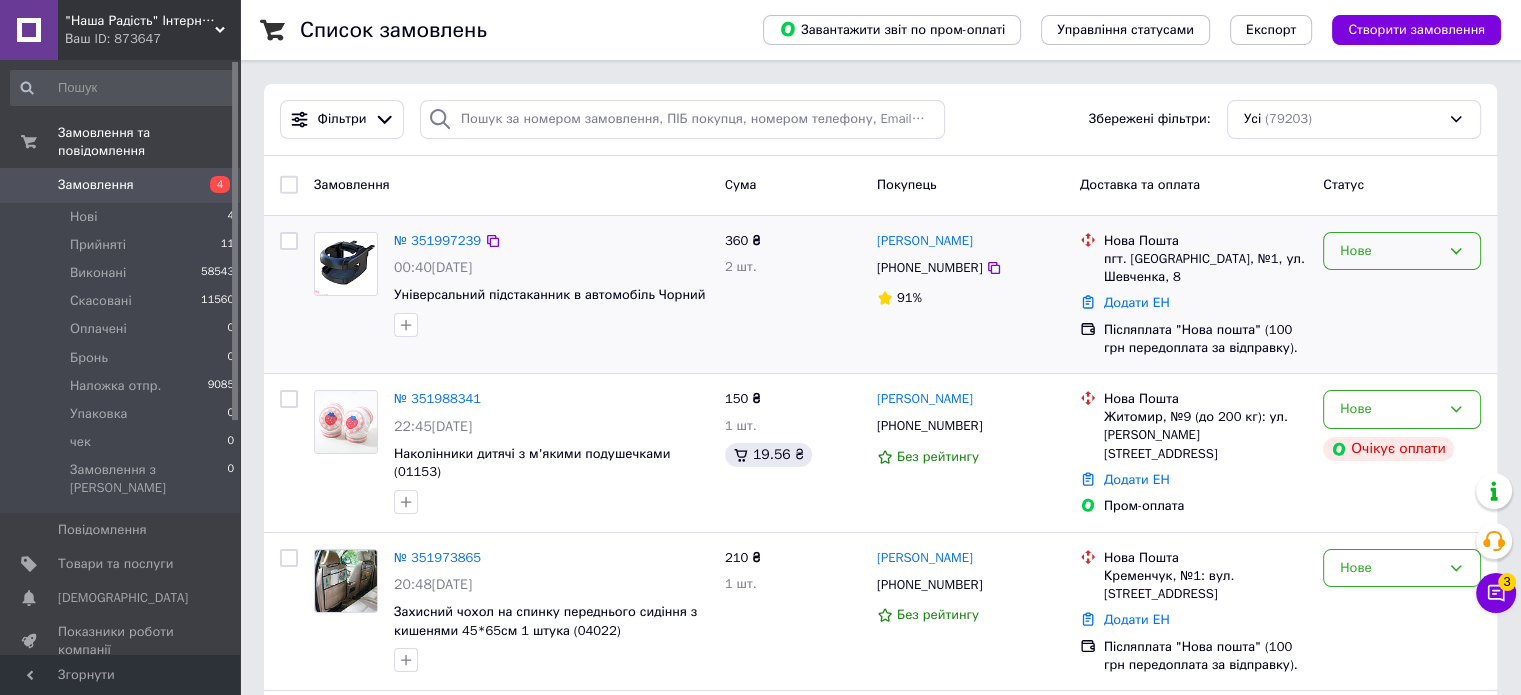 click on "Нове" at bounding box center (1390, 251) 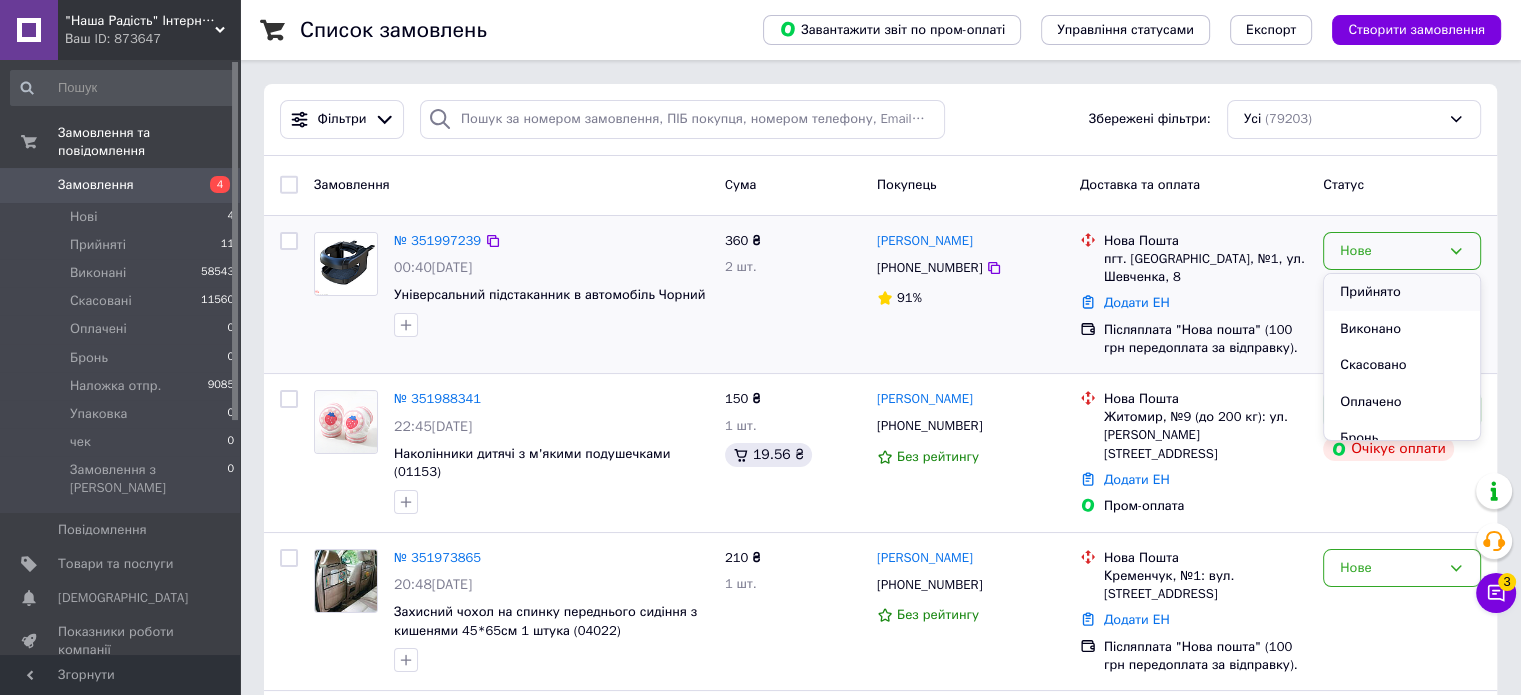 click on "Прийнято" at bounding box center [1402, 292] 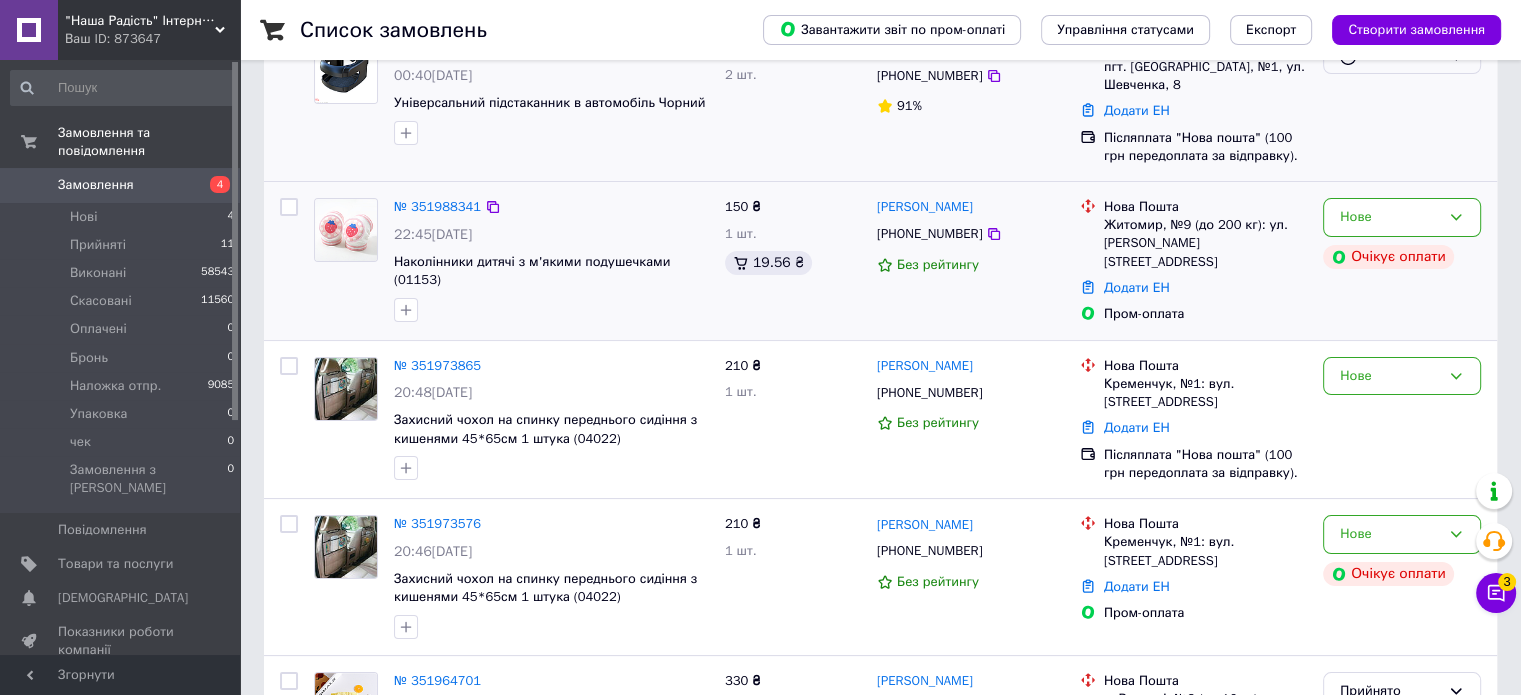 scroll, scrollTop: 200, scrollLeft: 0, axis: vertical 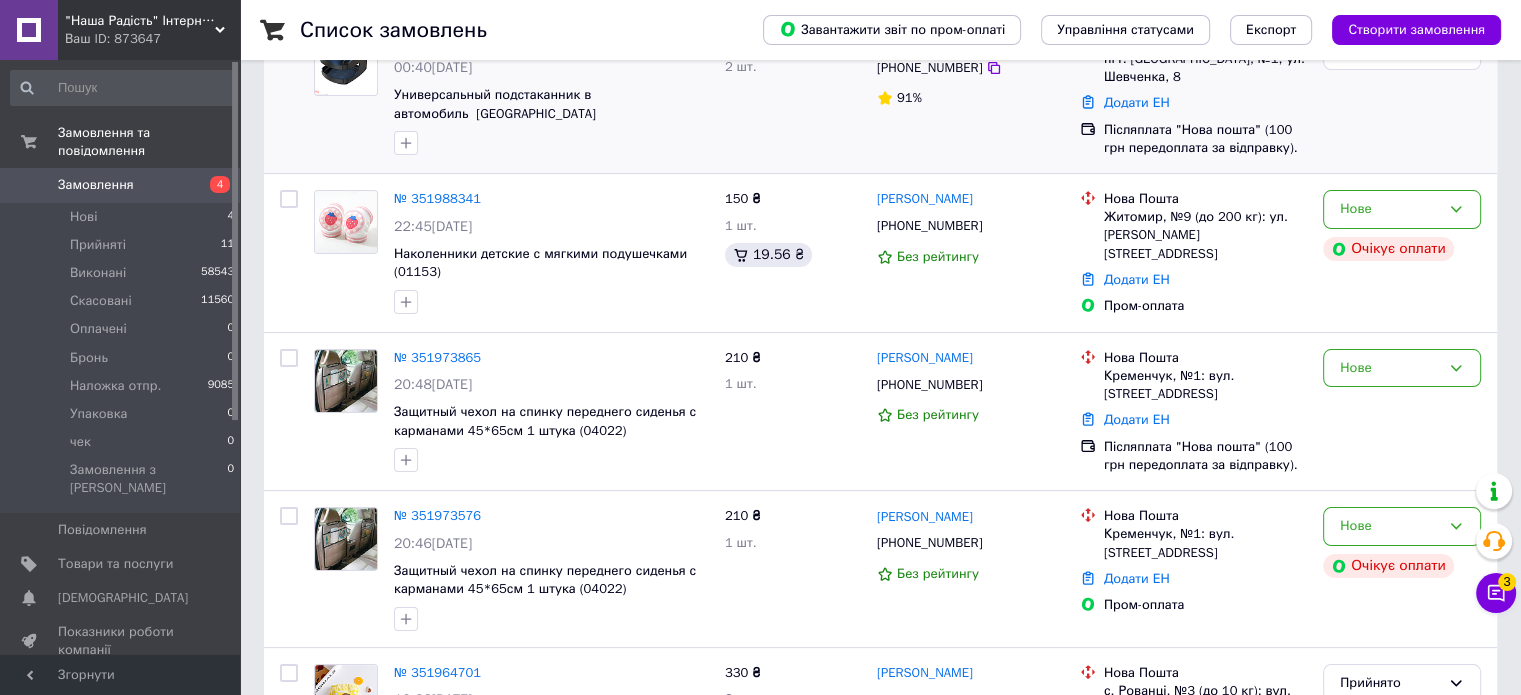 click on "Нове" at bounding box center (1390, 209) 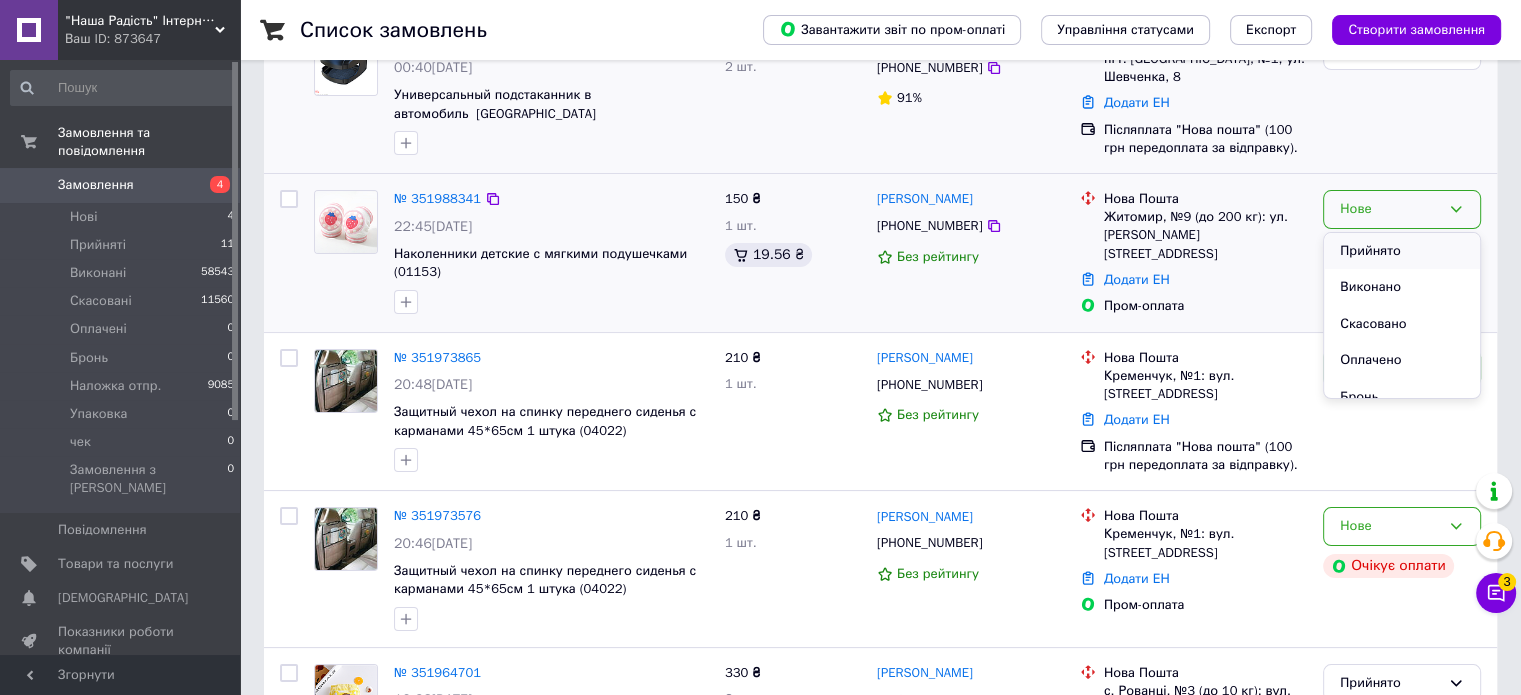 click on "Прийнято" at bounding box center (1402, 251) 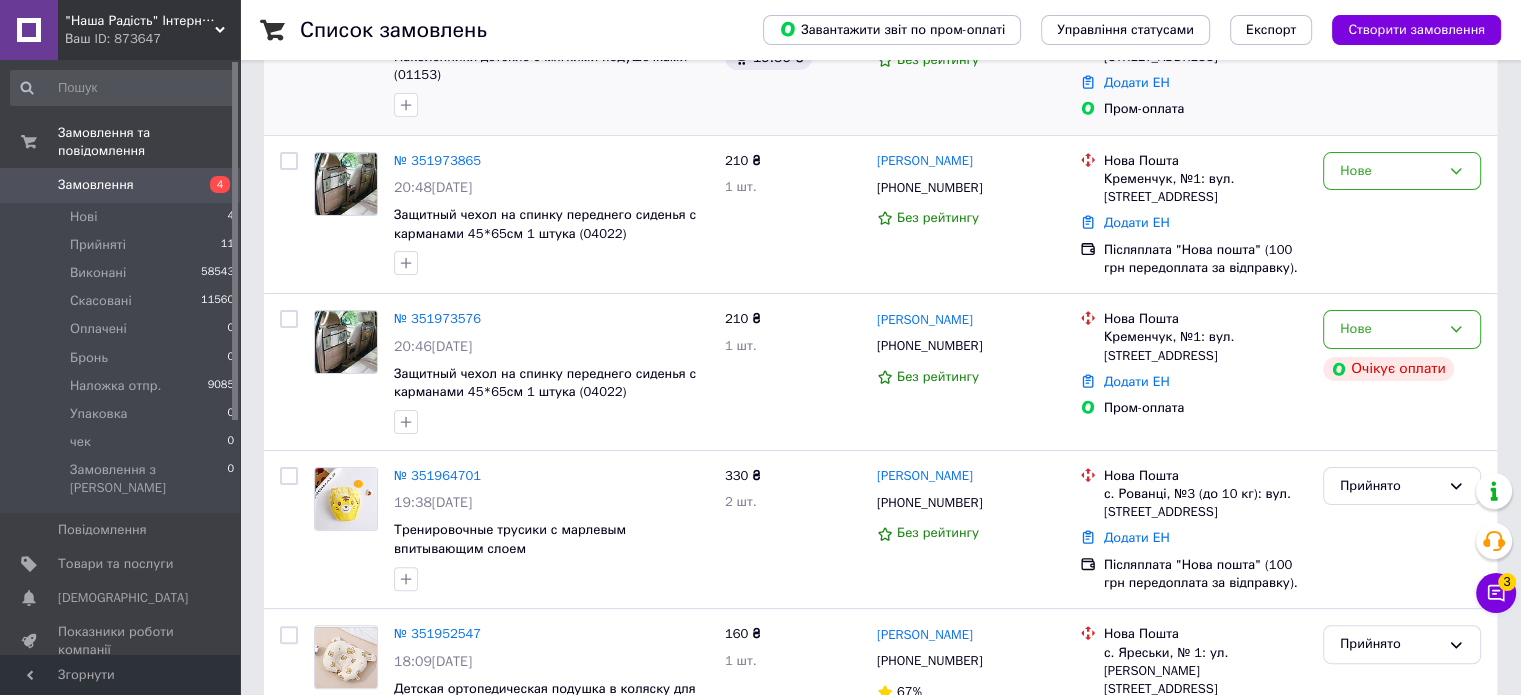 scroll, scrollTop: 400, scrollLeft: 0, axis: vertical 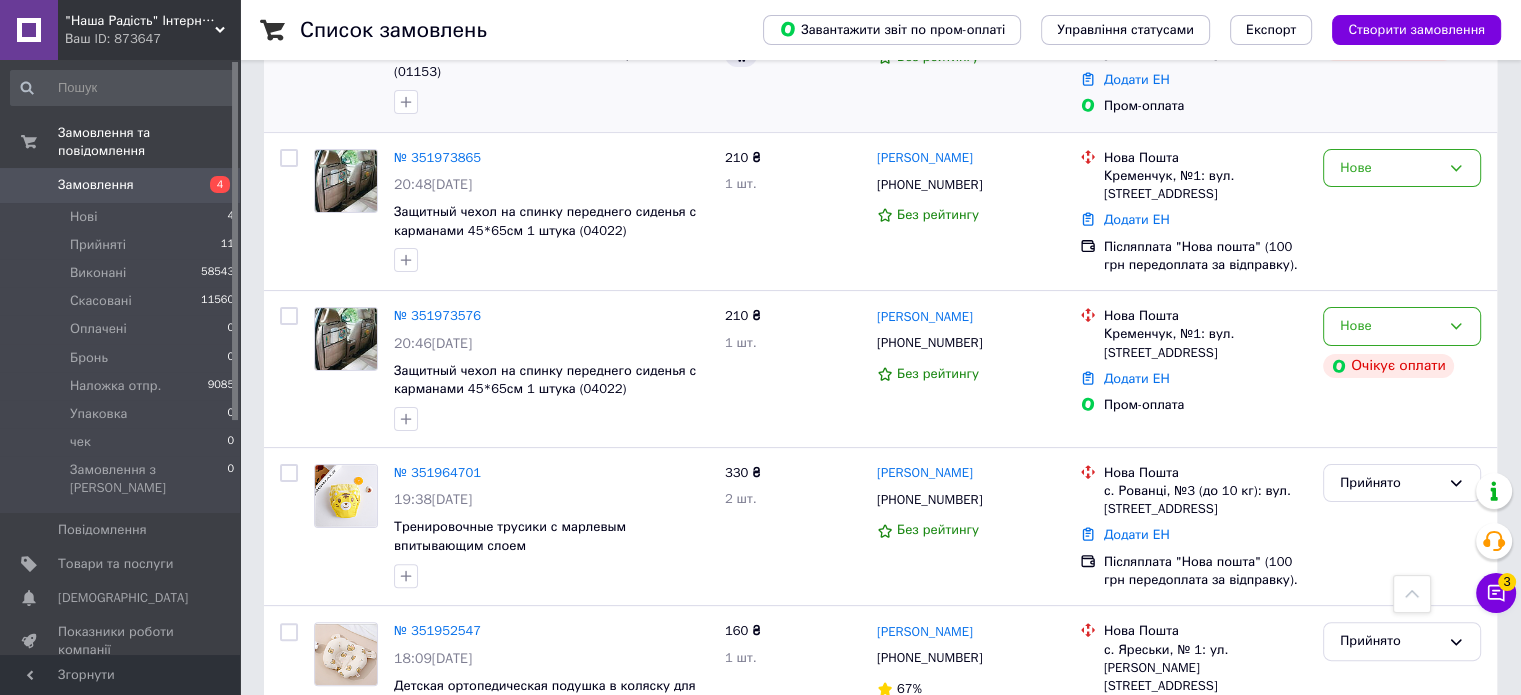 click on "Нове" at bounding box center [1390, 168] 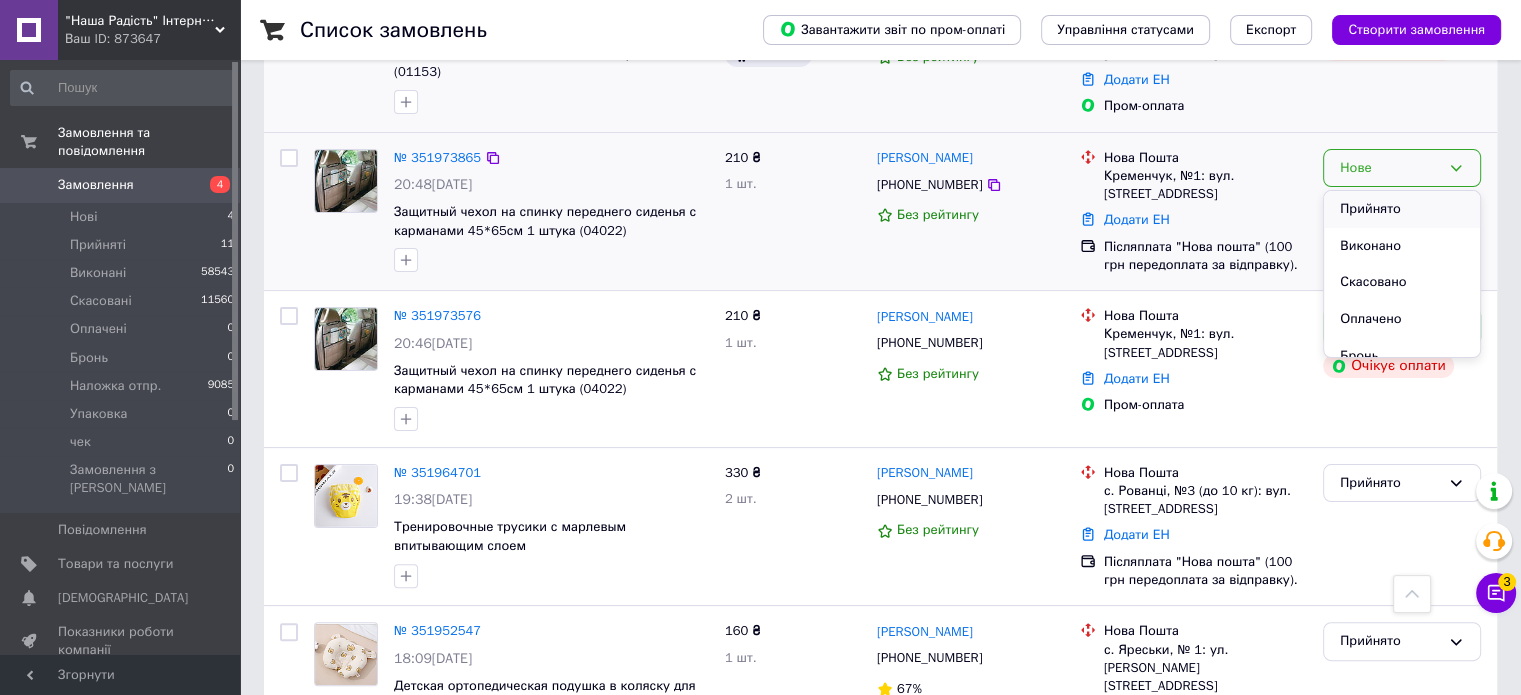 click on "Прийнято" at bounding box center (1402, 209) 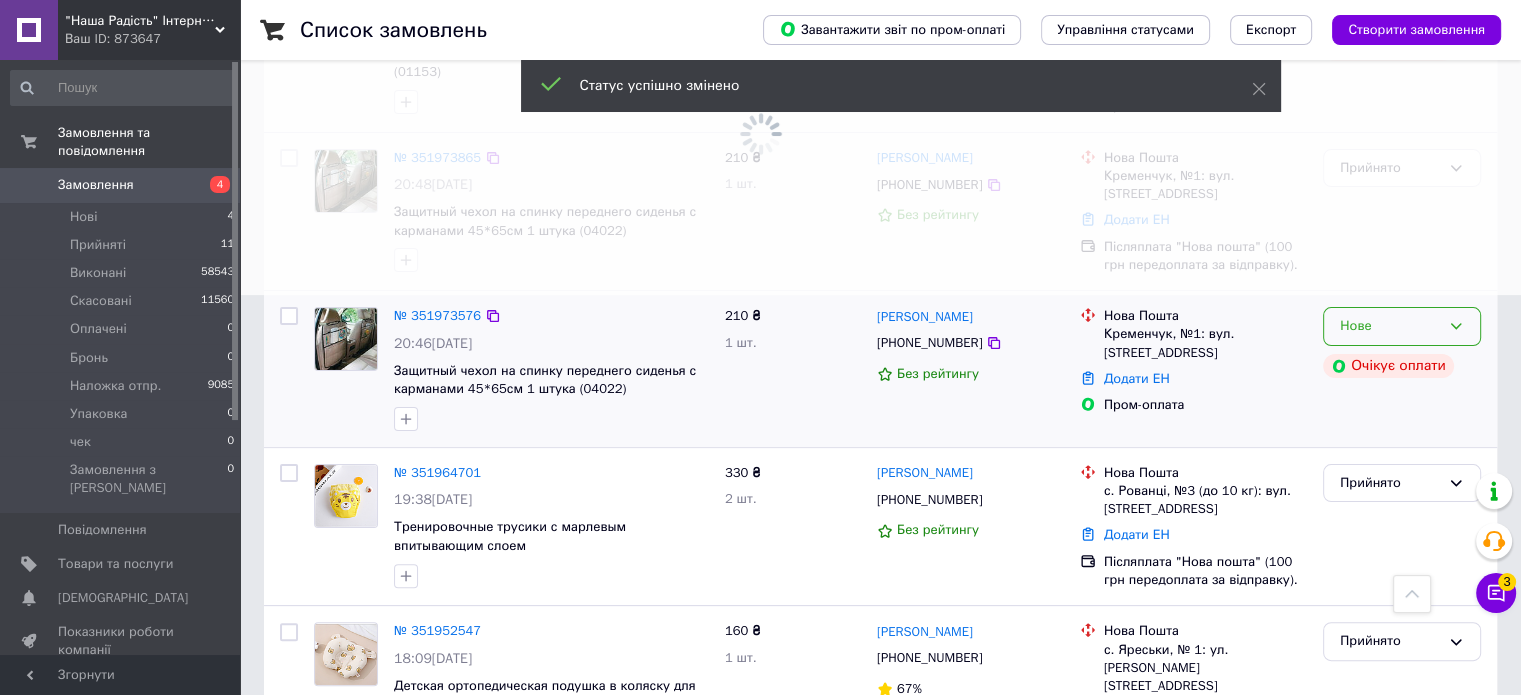 click on "Нове" at bounding box center (1390, 326) 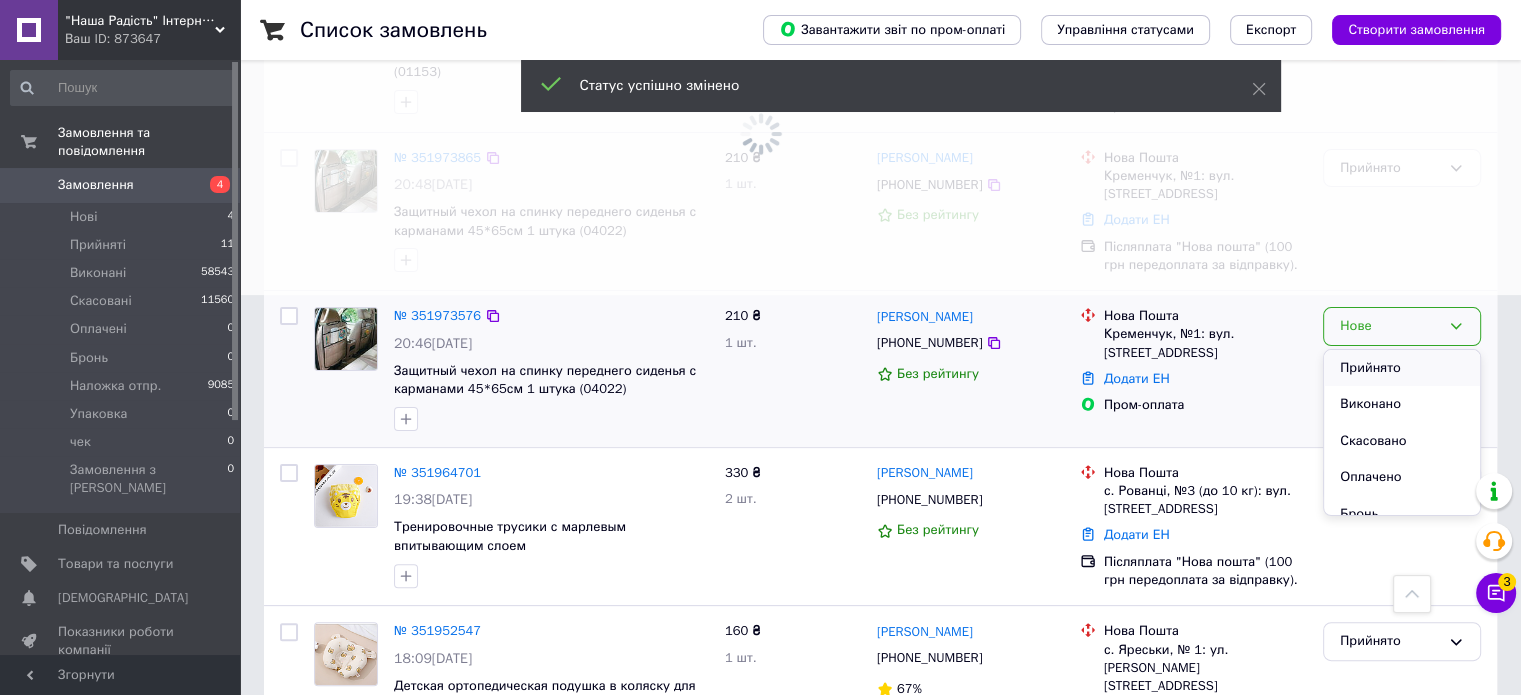 click on "Прийнято" at bounding box center [1402, 368] 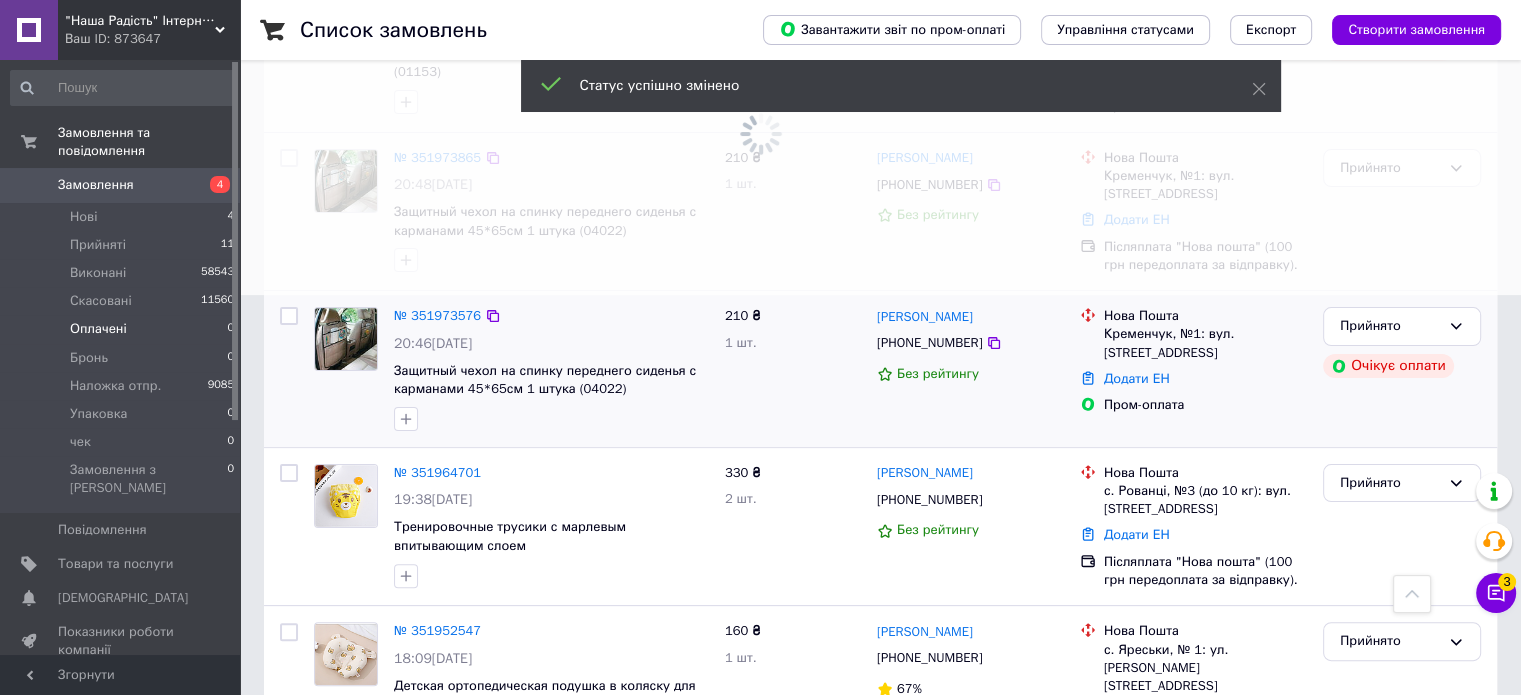 click on "Оплачені" at bounding box center [98, 329] 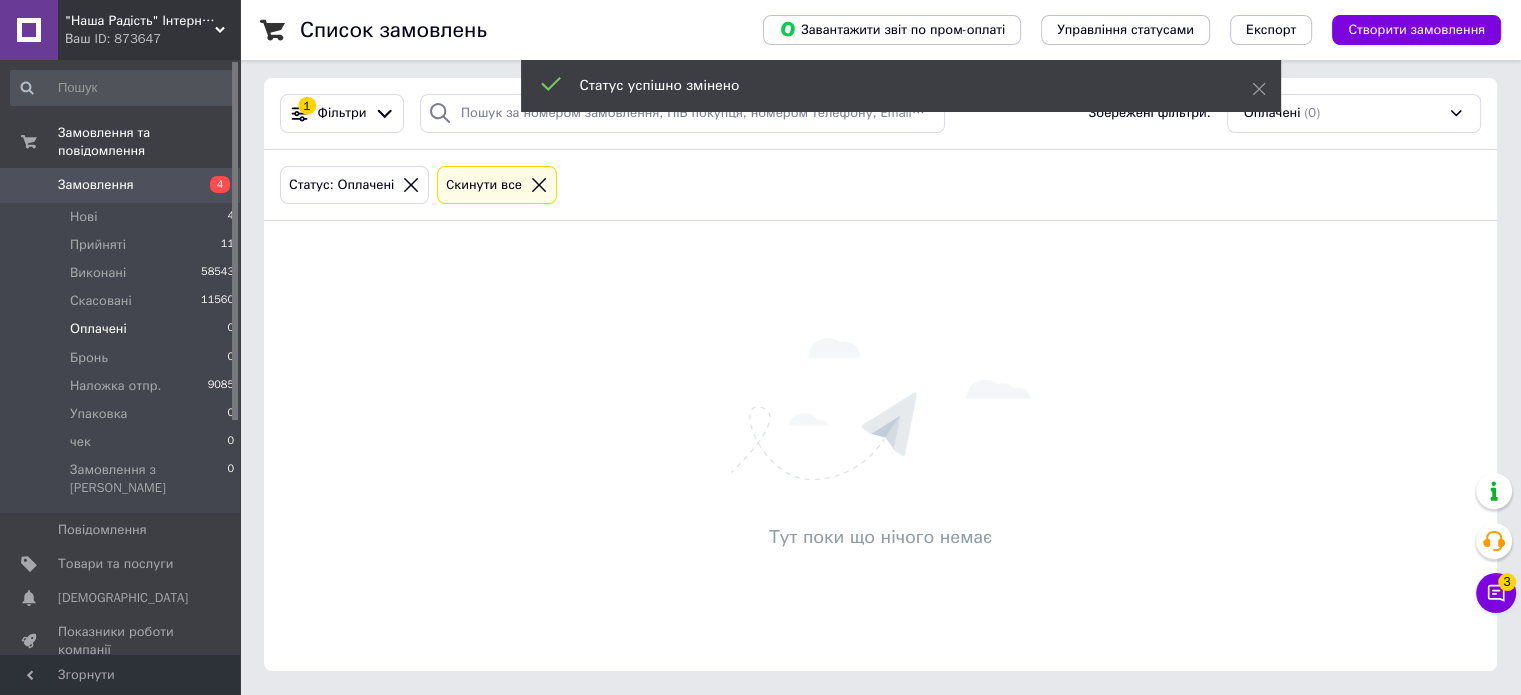 scroll, scrollTop: 0, scrollLeft: 0, axis: both 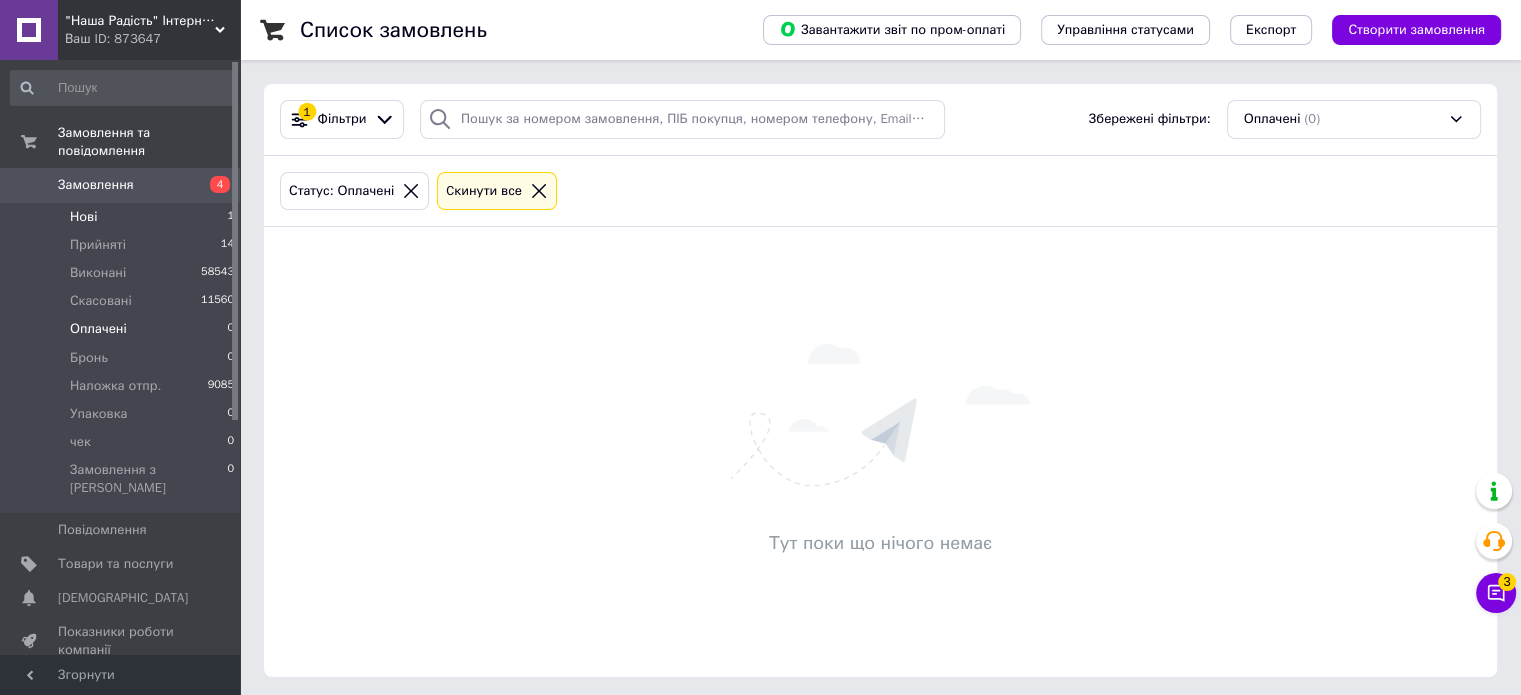 click on "Нові" at bounding box center (83, 217) 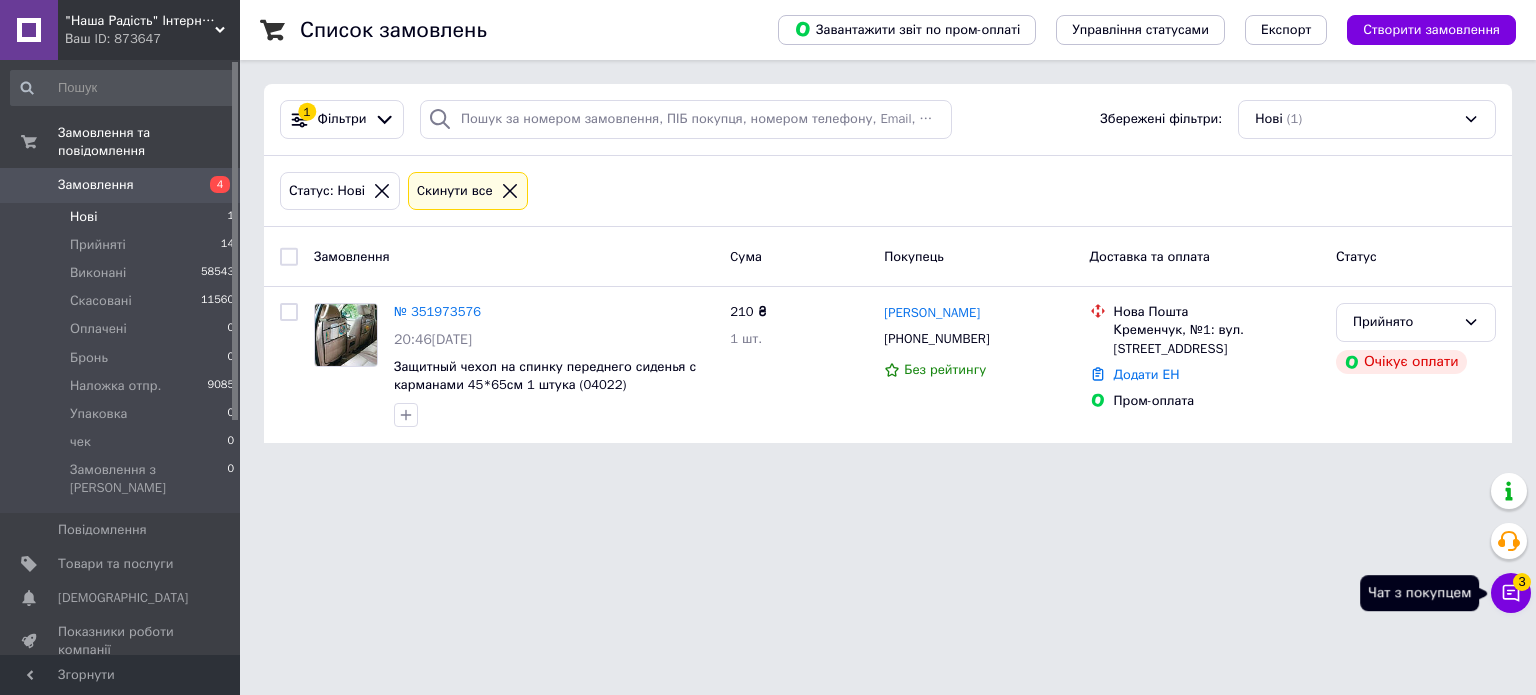 click on "3" at bounding box center (1522, 582) 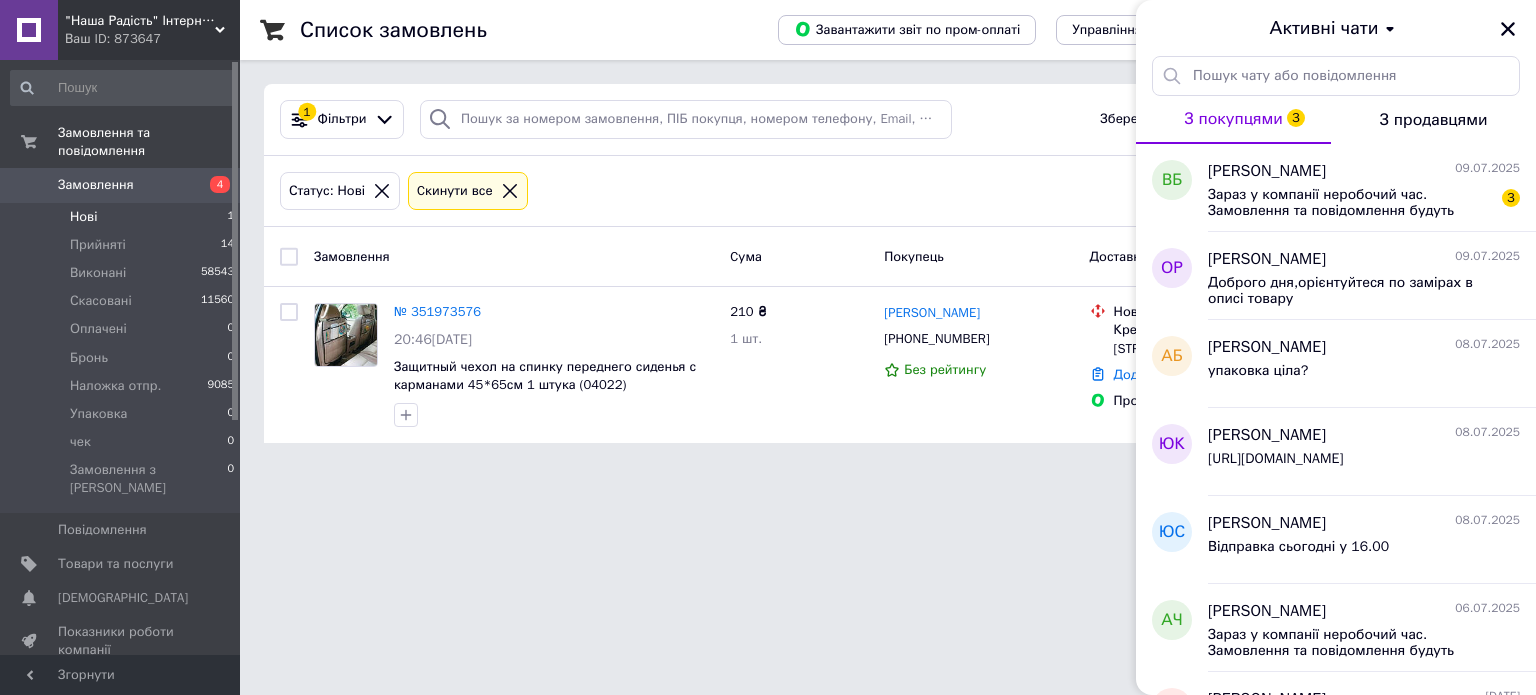 click on "Статус: Нові Cкинути все" at bounding box center [888, 191] 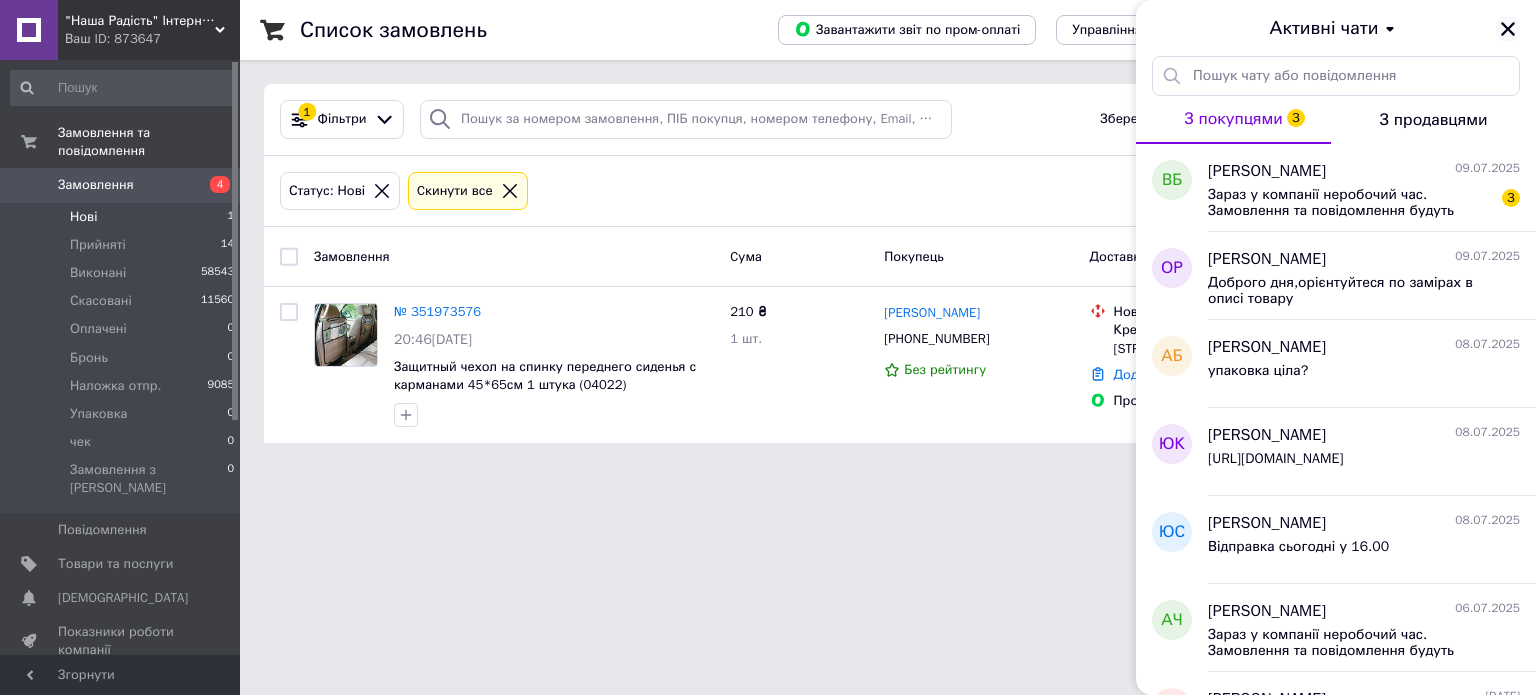 click 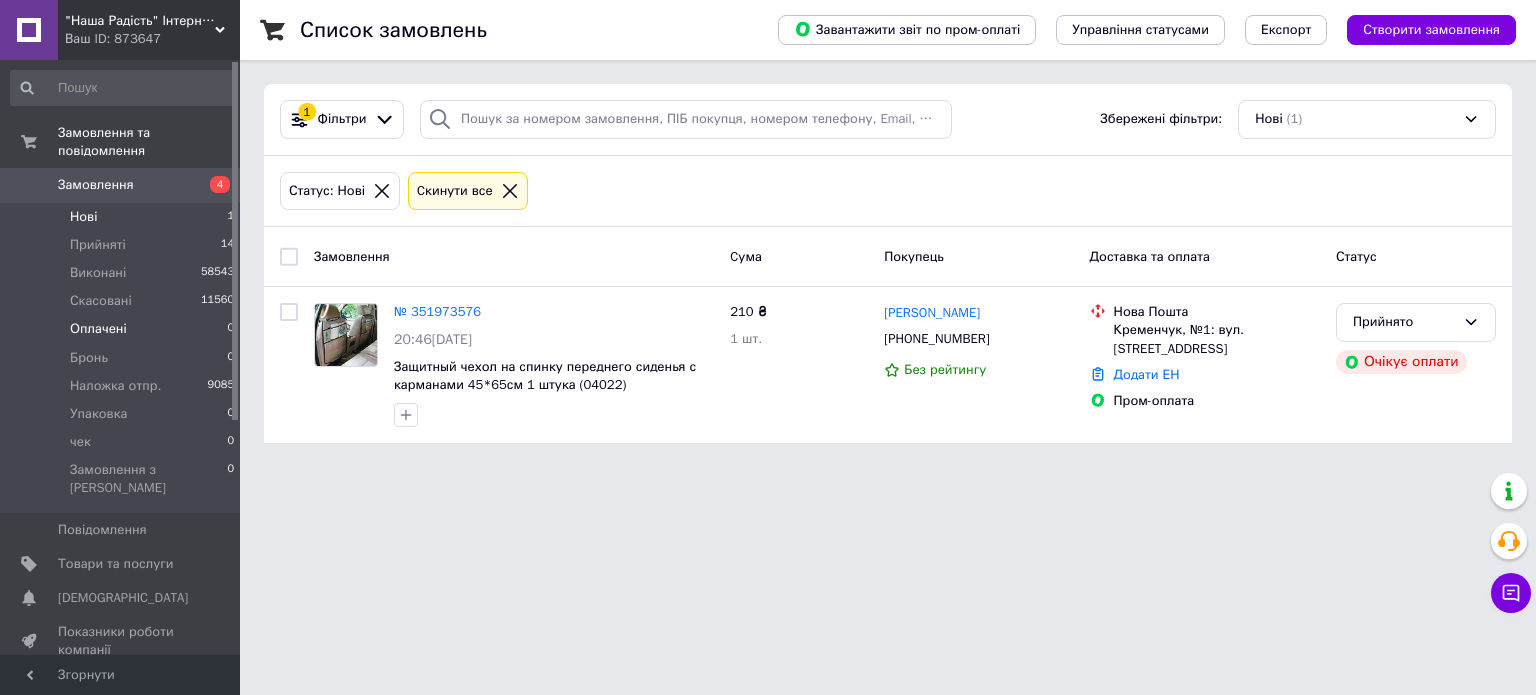 click on "Оплачені" at bounding box center (98, 329) 